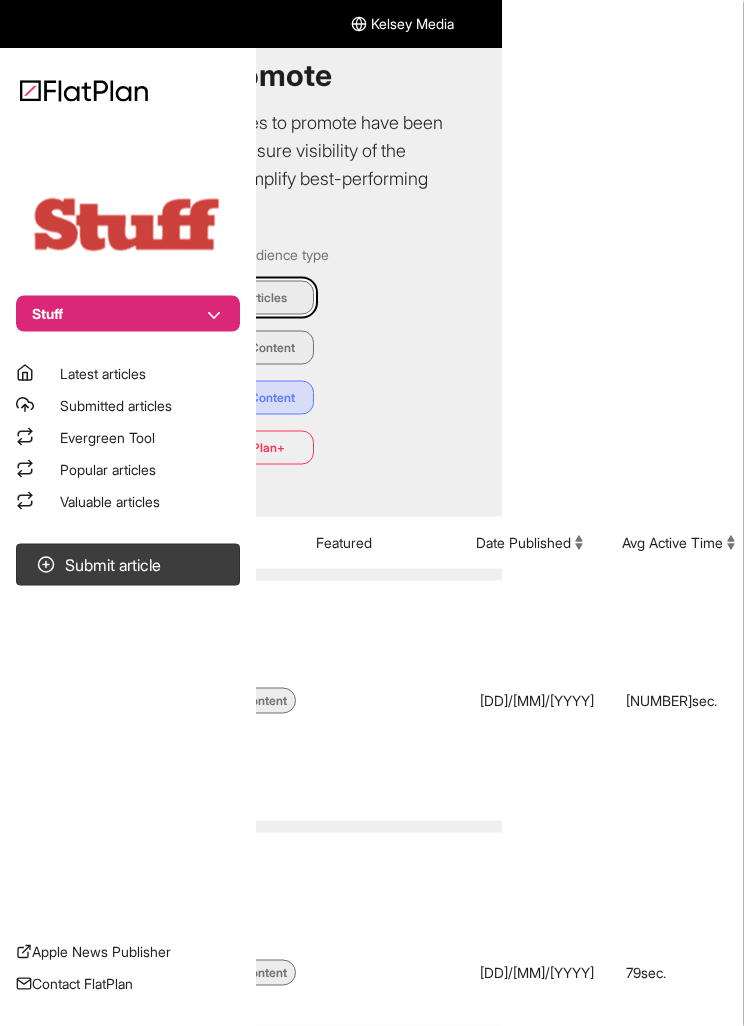 scroll, scrollTop: 35, scrollLeft: 348, axis: both 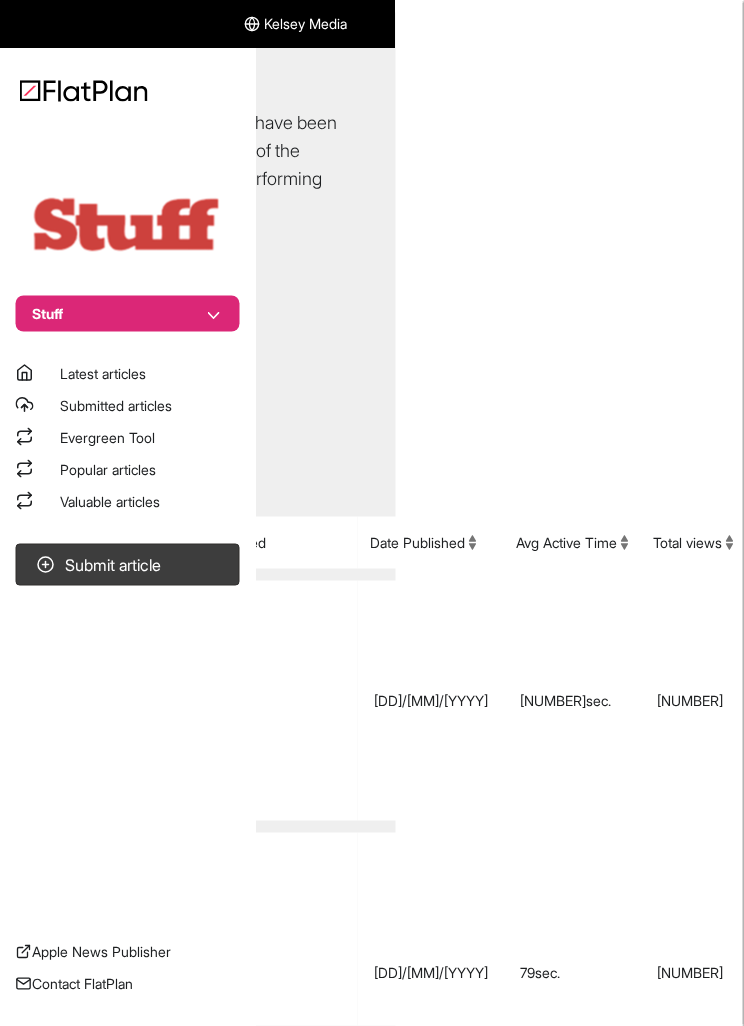click on "Popular articles" at bounding box center (108, 469) 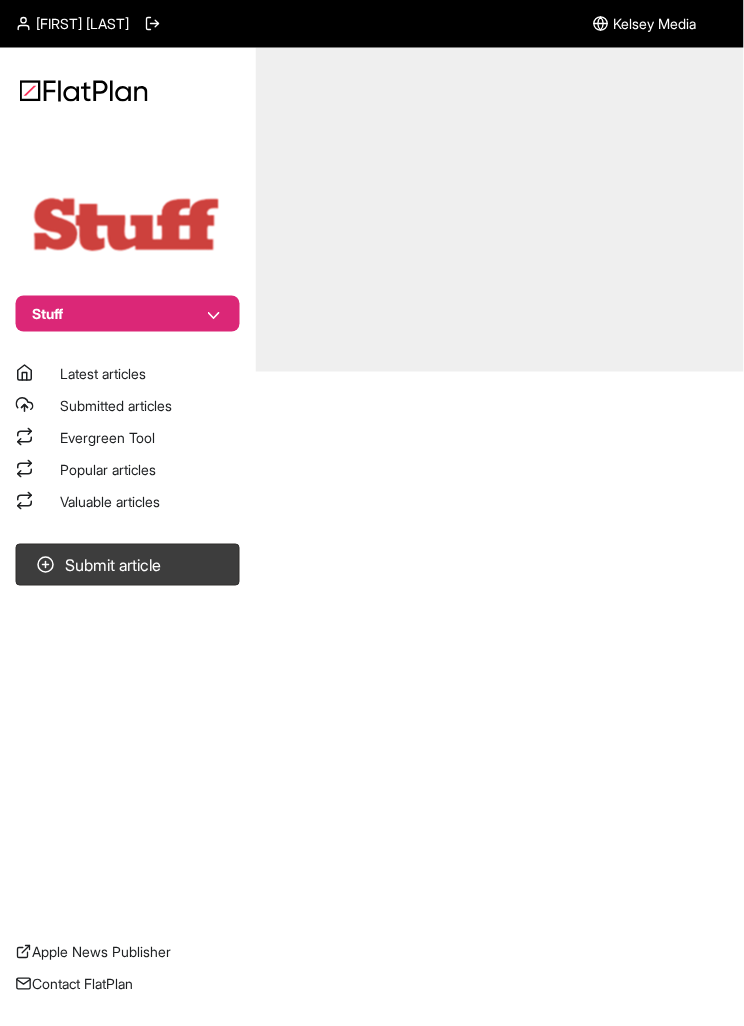 scroll, scrollTop: 0, scrollLeft: 0, axis: both 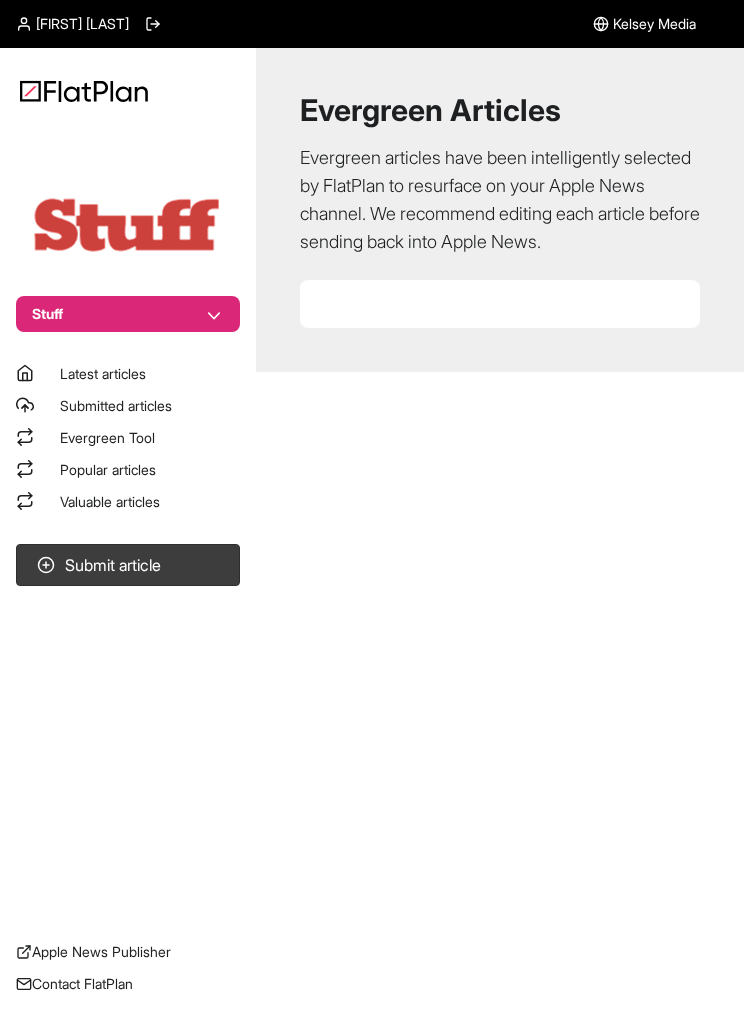 click on "Popular articles" at bounding box center [108, 469] 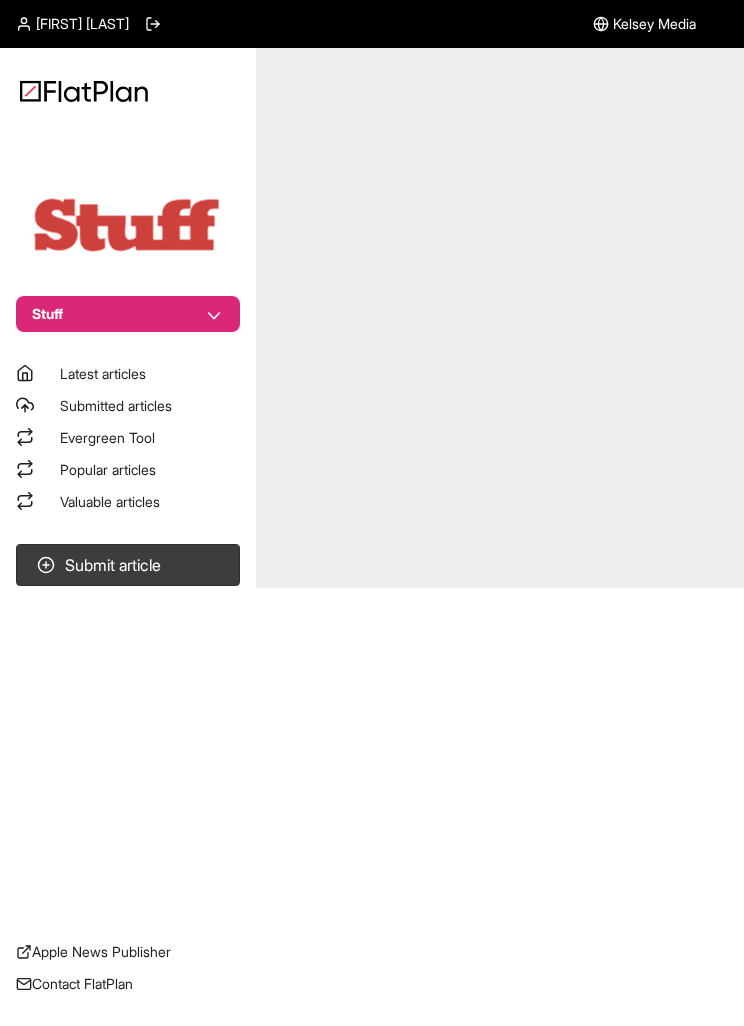 click on "Popular articles" at bounding box center (108, 469) 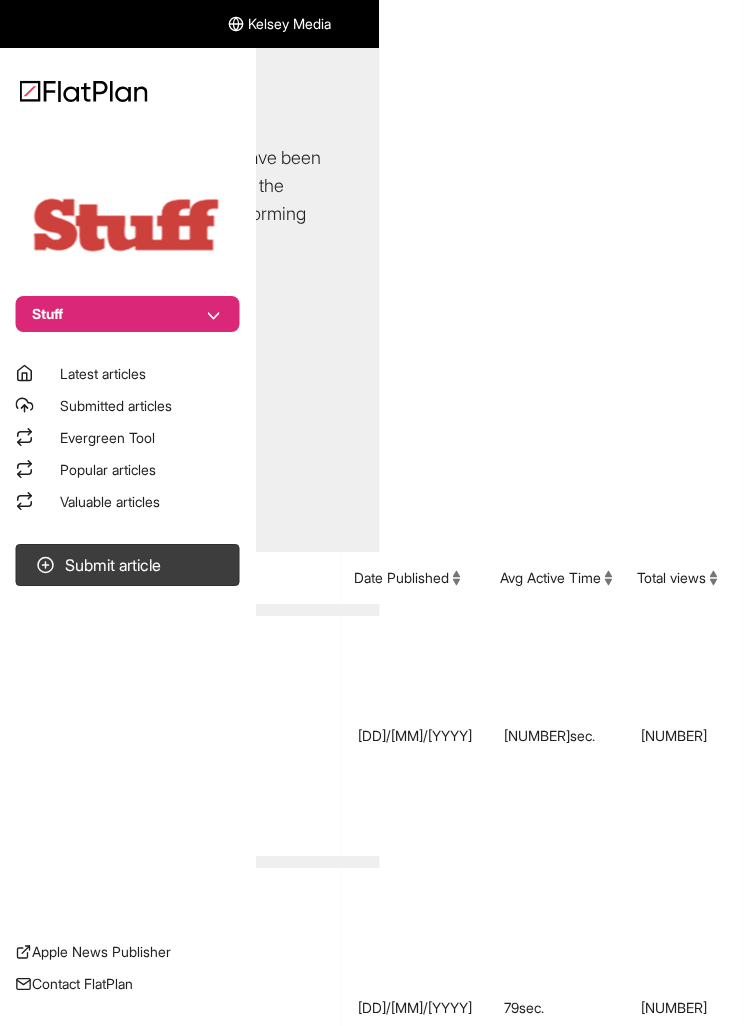 click on "Total views" at bounding box center [677, 578] 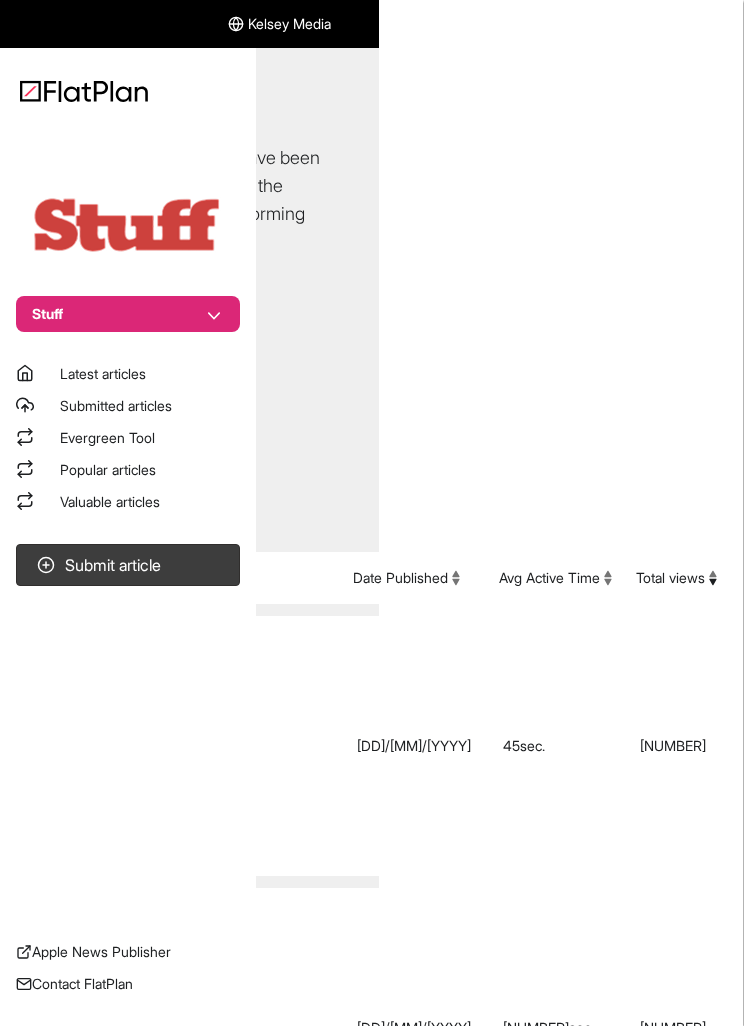 click on "Total views" at bounding box center [676, 578] 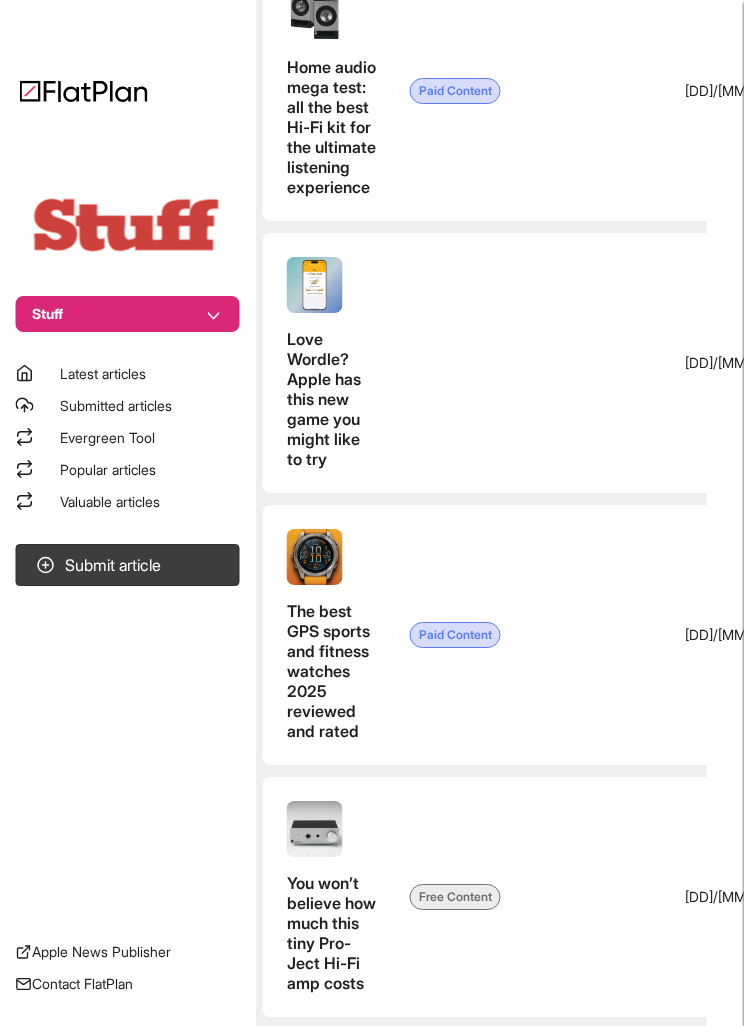 scroll, scrollTop: 1763, scrollLeft: 0, axis: vertical 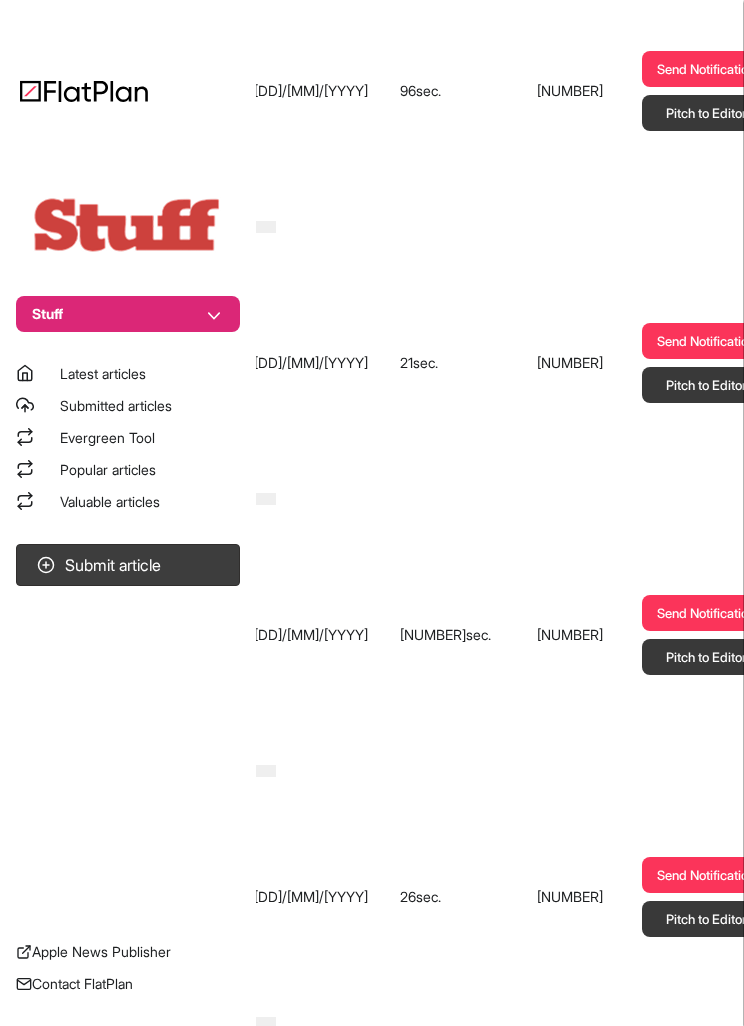 click on "Valuable articles" at bounding box center (110, 501) 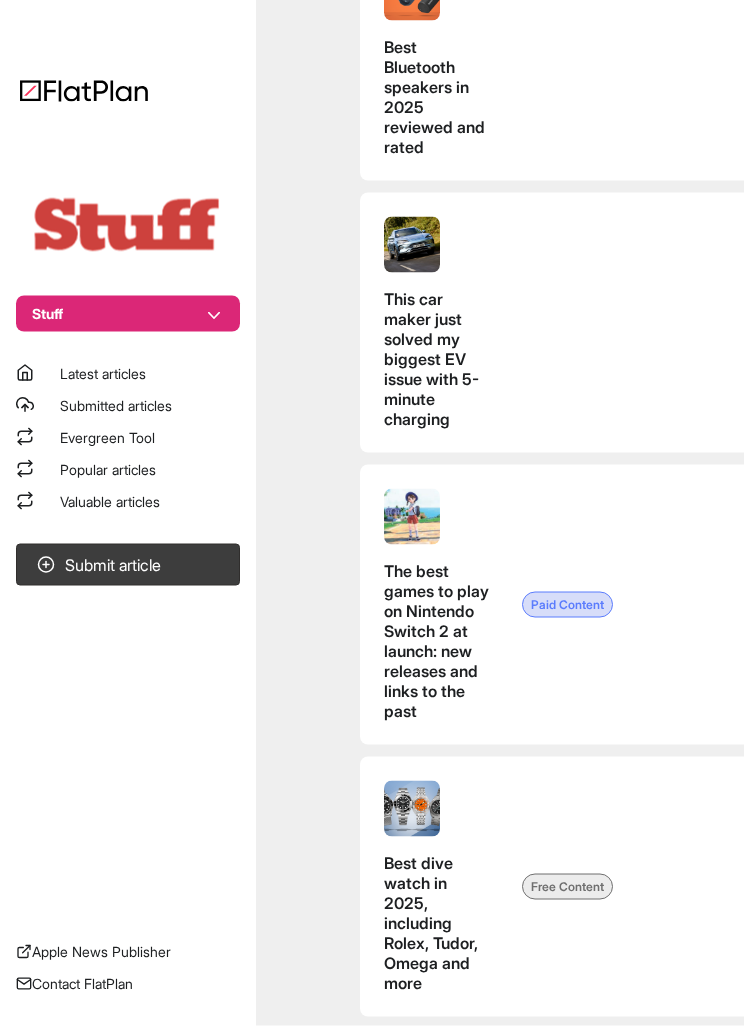 scroll, scrollTop: 7038, scrollLeft: 0, axis: vertical 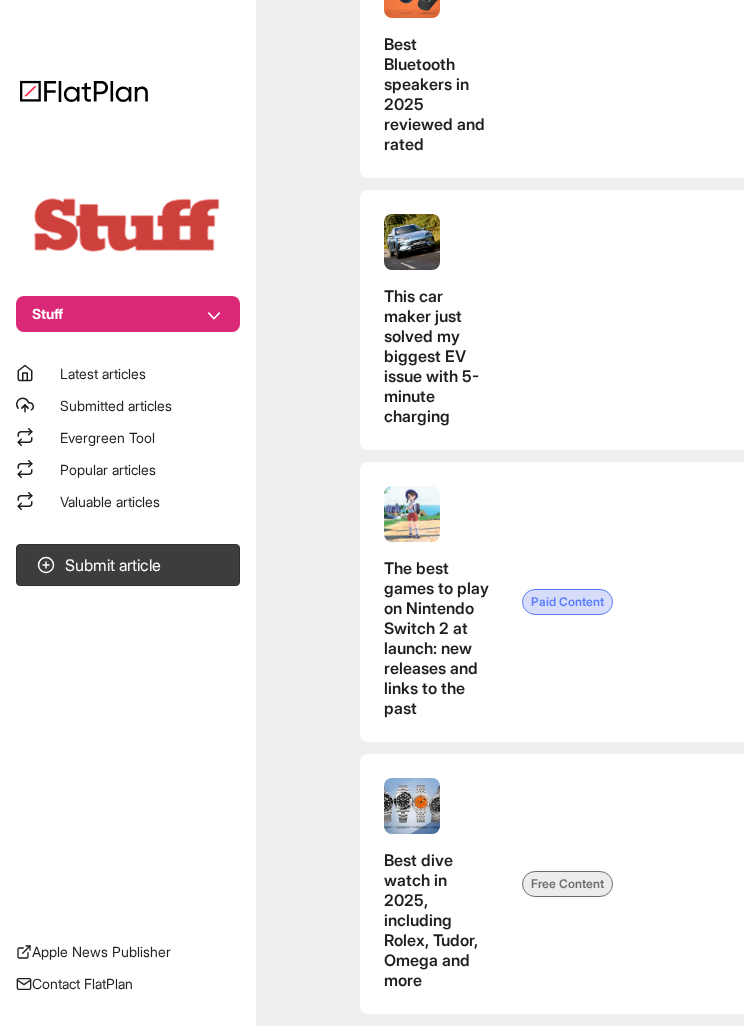 click on "Stuff" at bounding box center [128, 314] 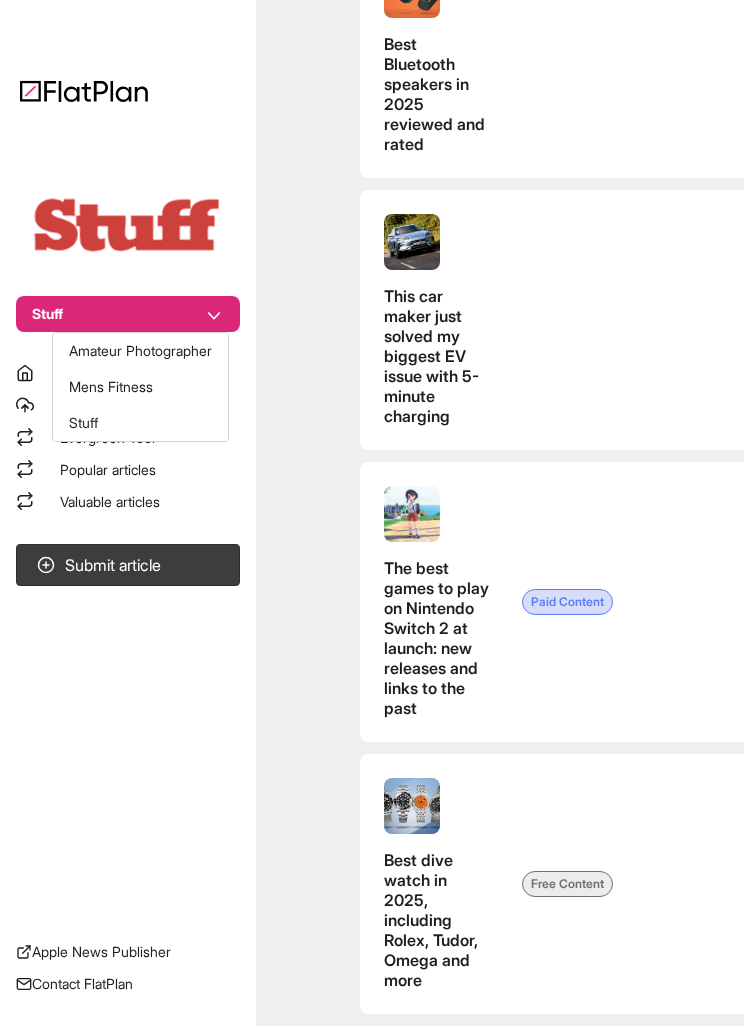 click on "Amateur Photographer" at bounding box center (140, 351) 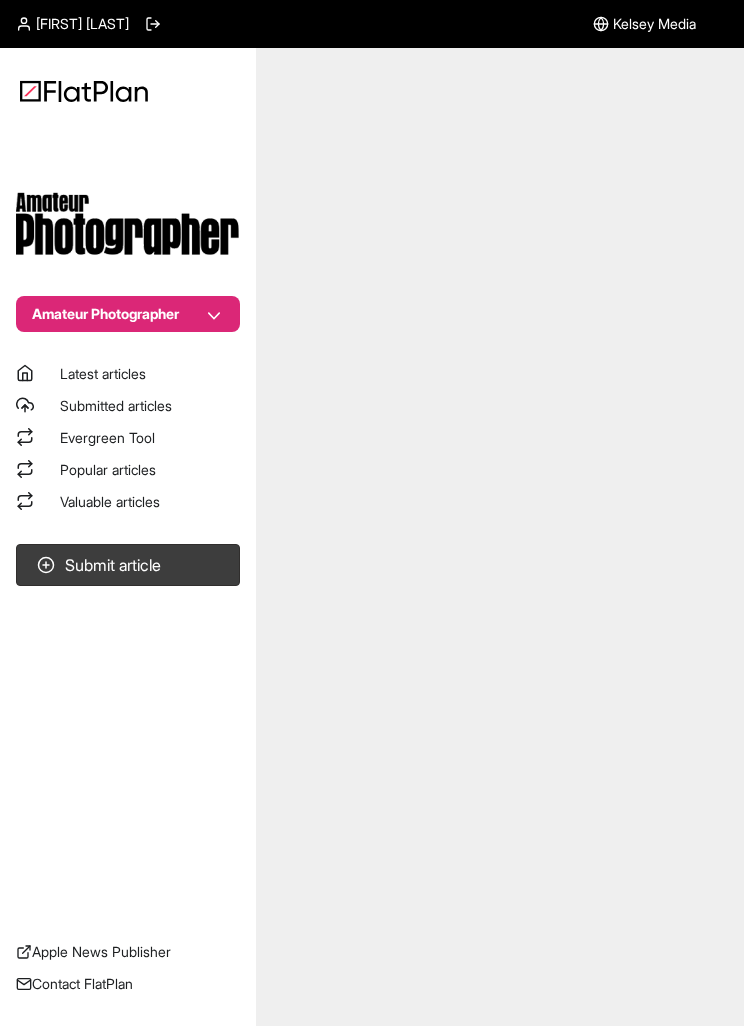 scroll, scrollTop: 0, scrollLeft: 0, axis: both 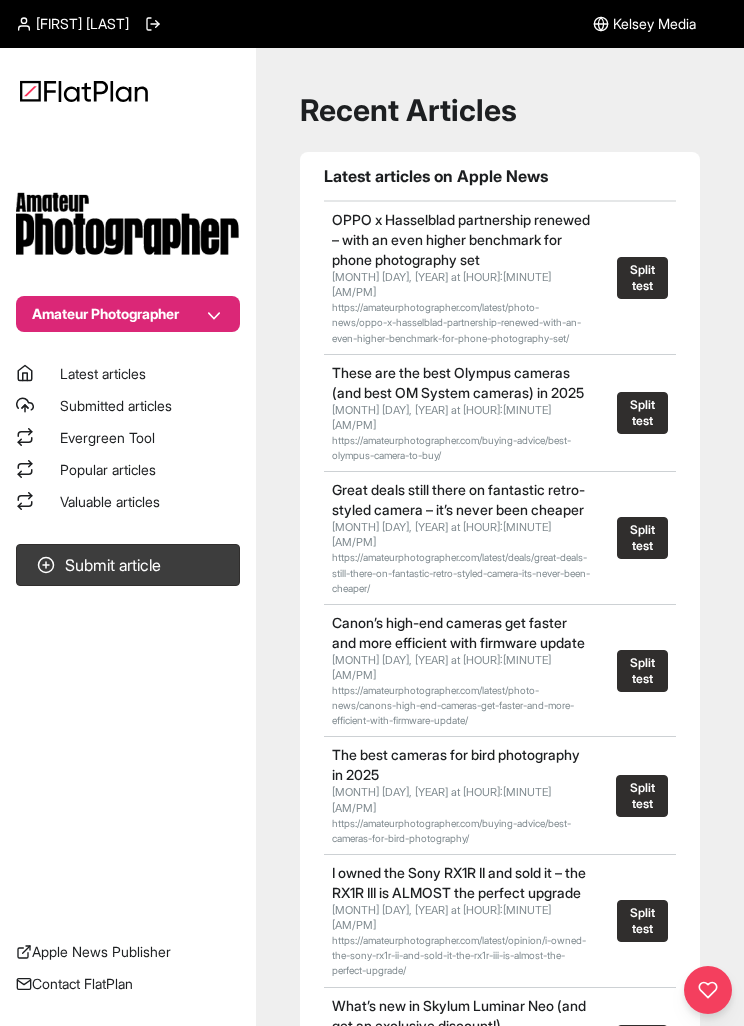 click on "Valuable articles" at bounding box center [128, 502] 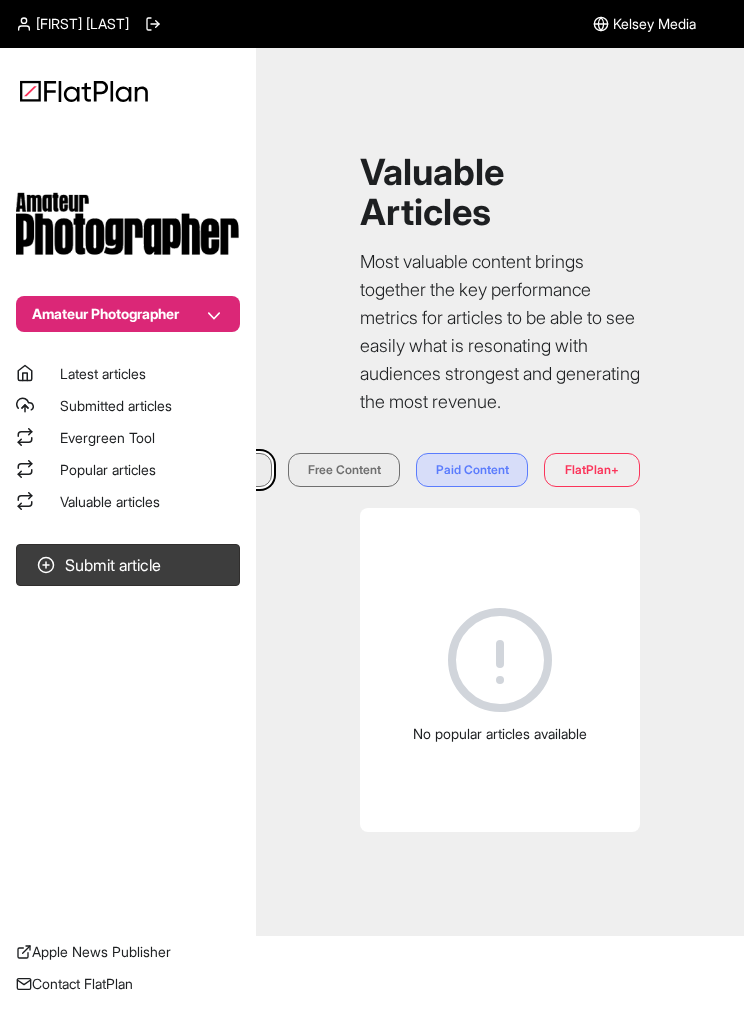 click on "Evergreen Tool" at bounding box center (128, 438) 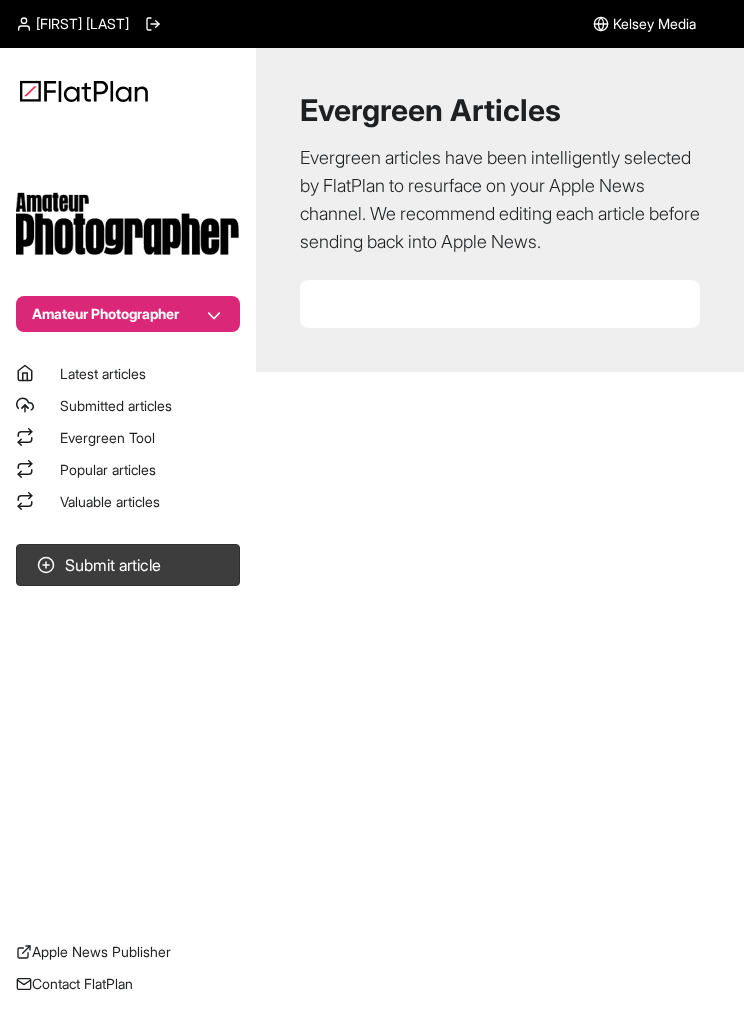 click on "Popular articles" at bounding box center (108, 469) 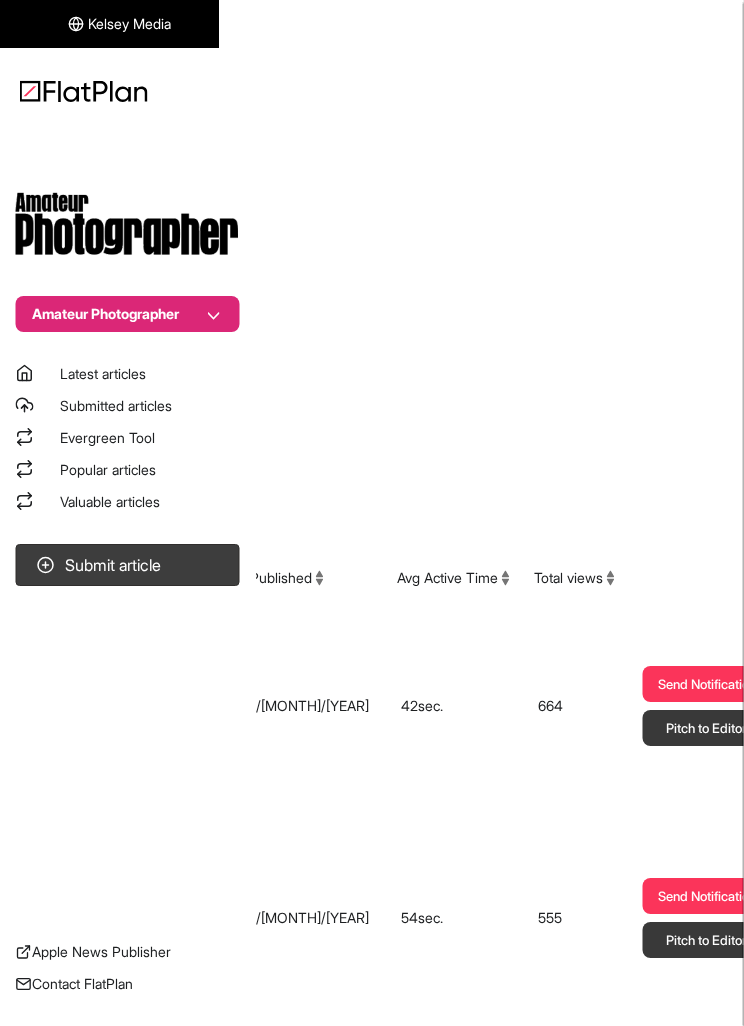 scroll, scrollTop: 0, scrollLeft: 515, axis: horizontal 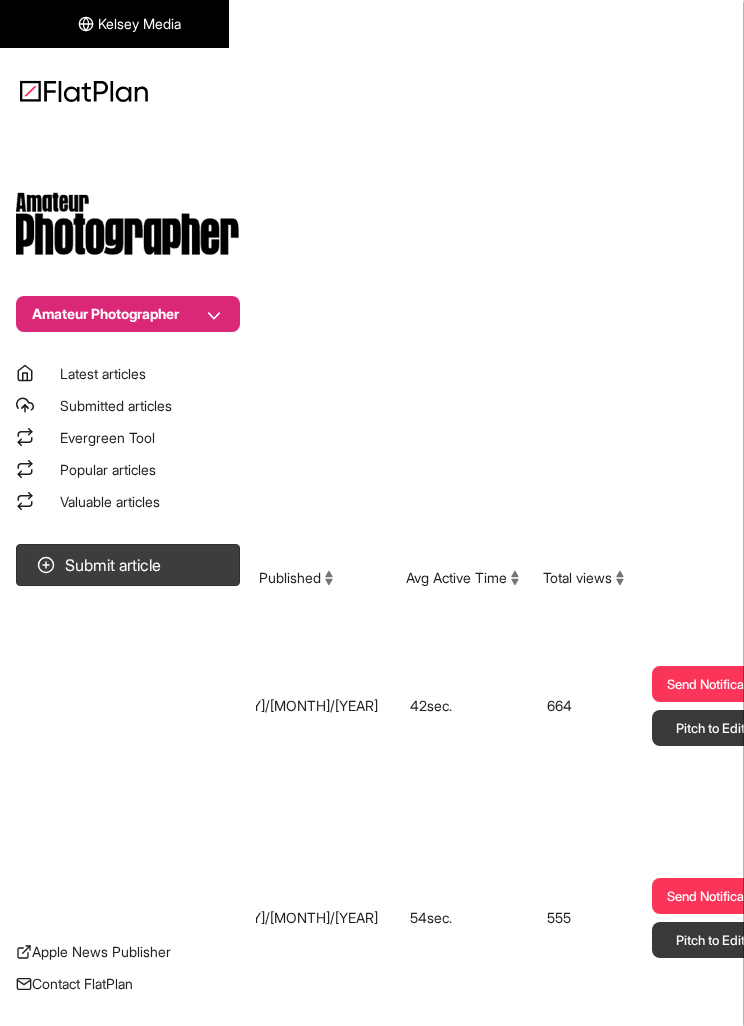 click on "Total views" at bounding box center (583, 578) 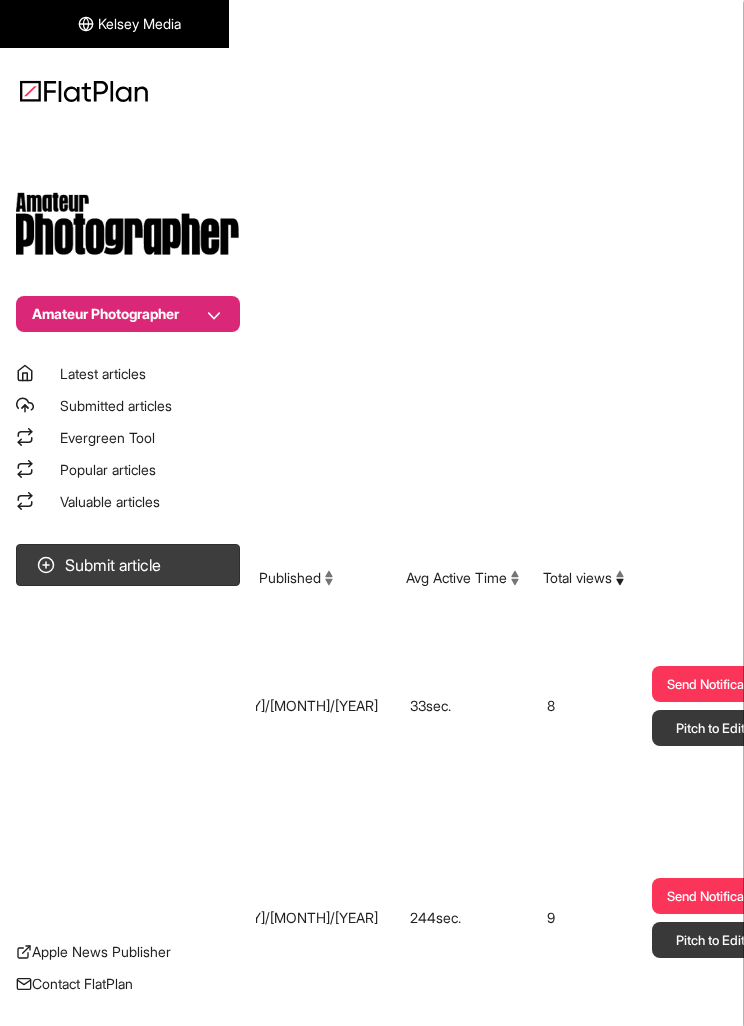click on "Total views" at bounding box center [583, 578] 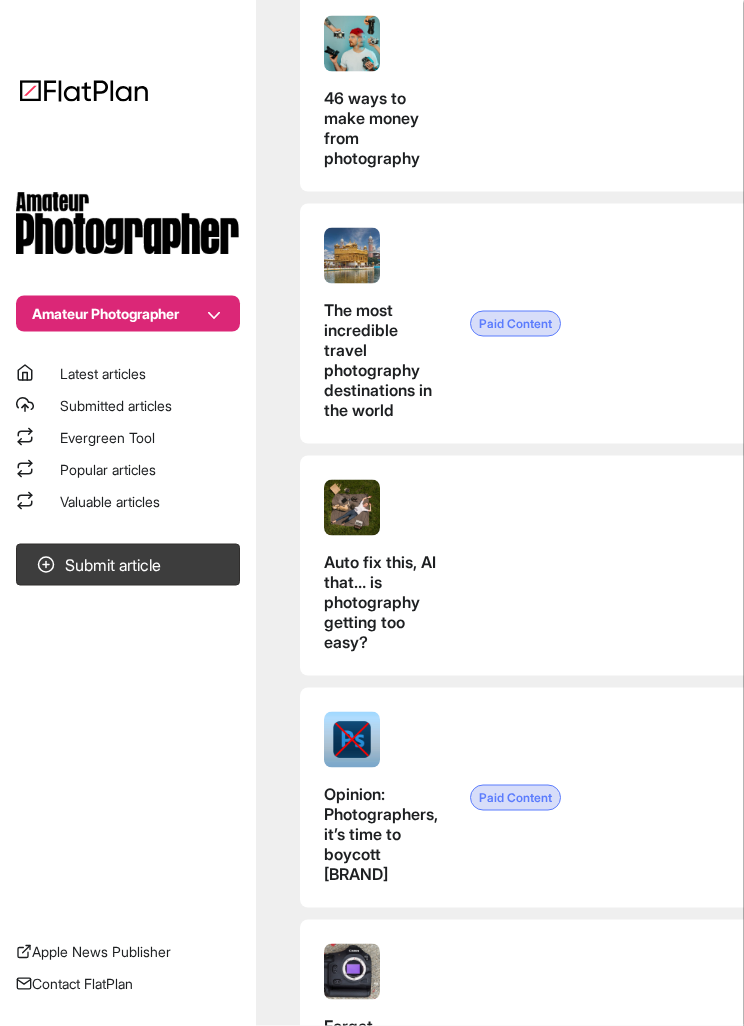 scroll, scrollTop: 3115, scrollLeft: 0, axis: vertical 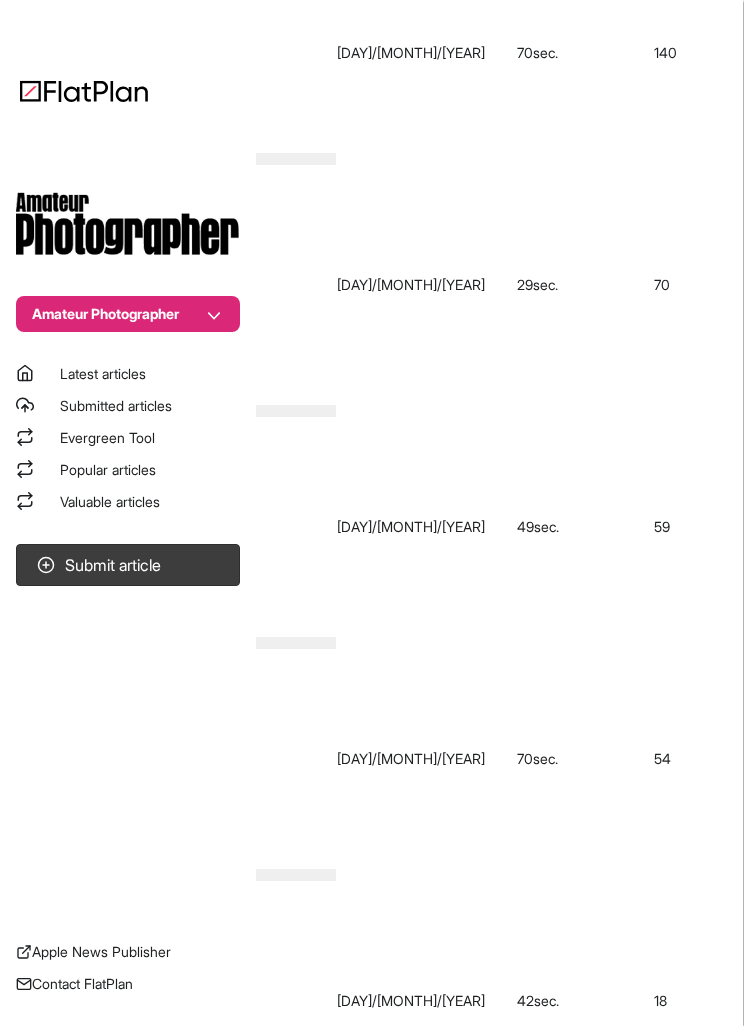 click on "Valuable articles" at bounding box center (128, 502) 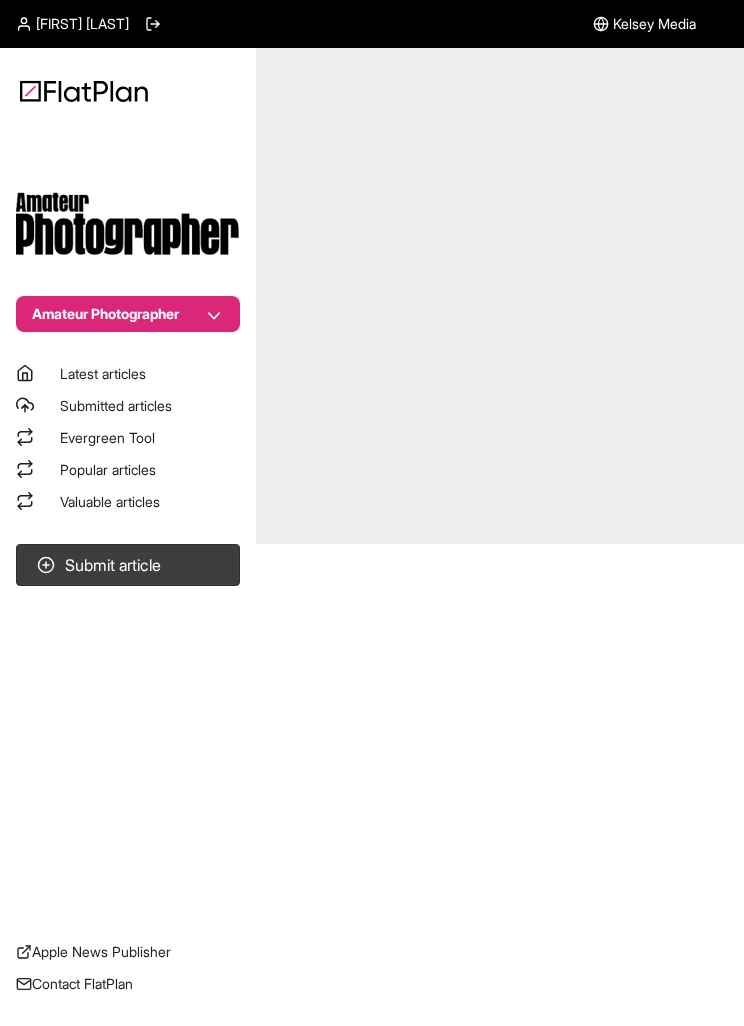 scroll, scrollTop: 0, scrollLeft: 0, axis: both 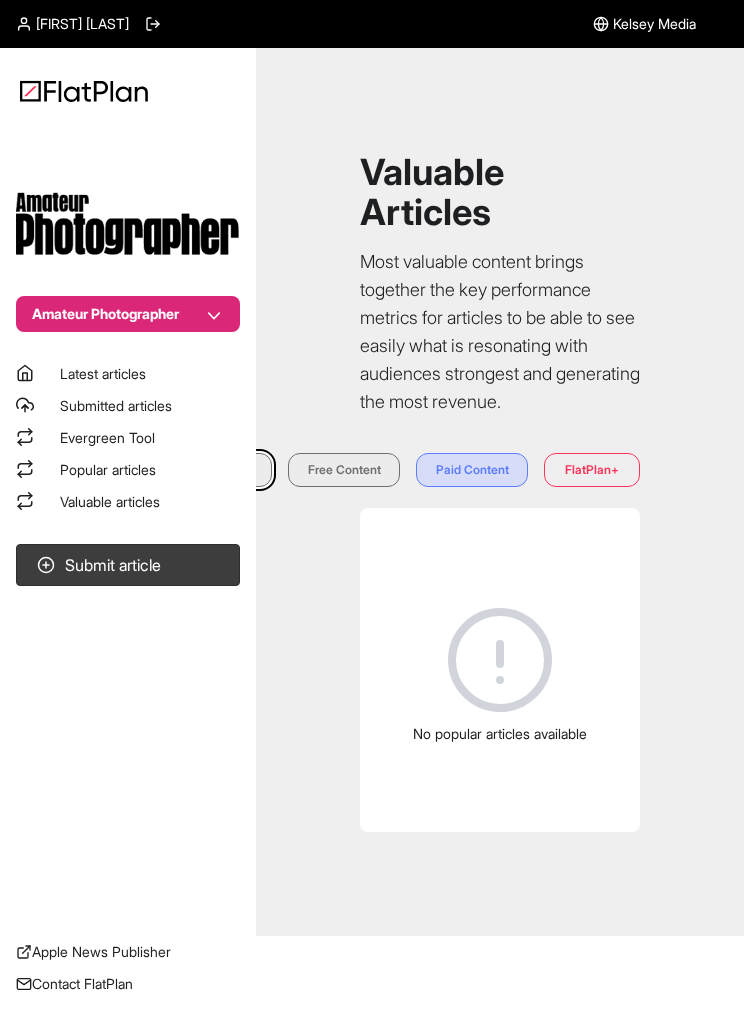 click on "Amateur Photographer" at bounding box center [128, 314] 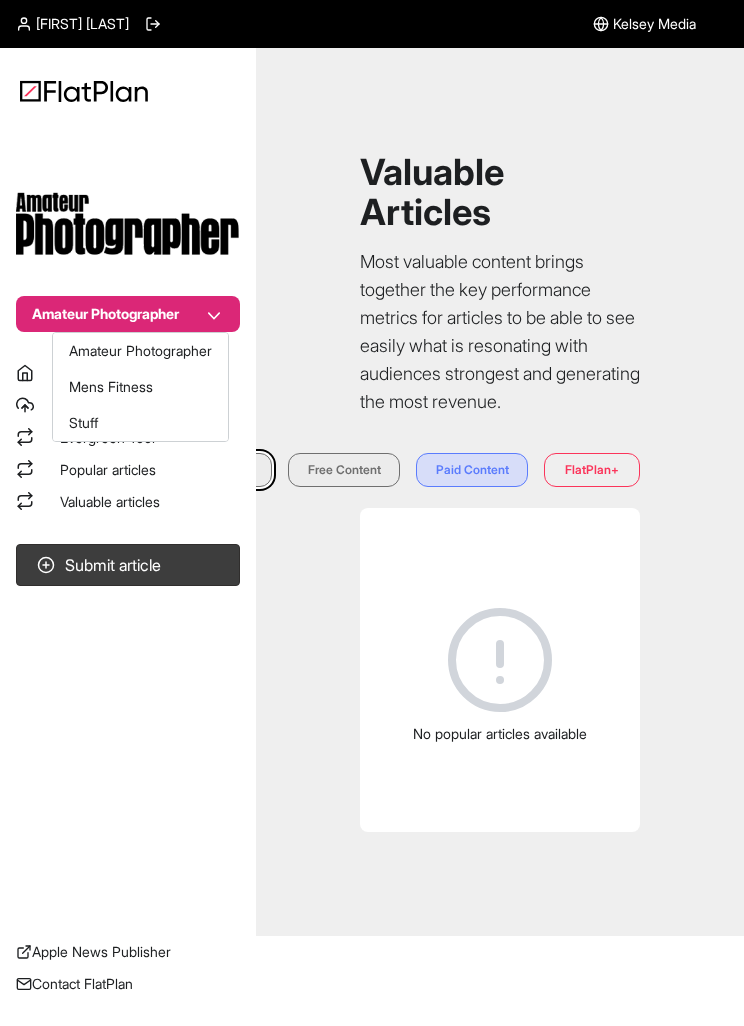 click on "Mens Fitness" at bounding box center (140, 387) 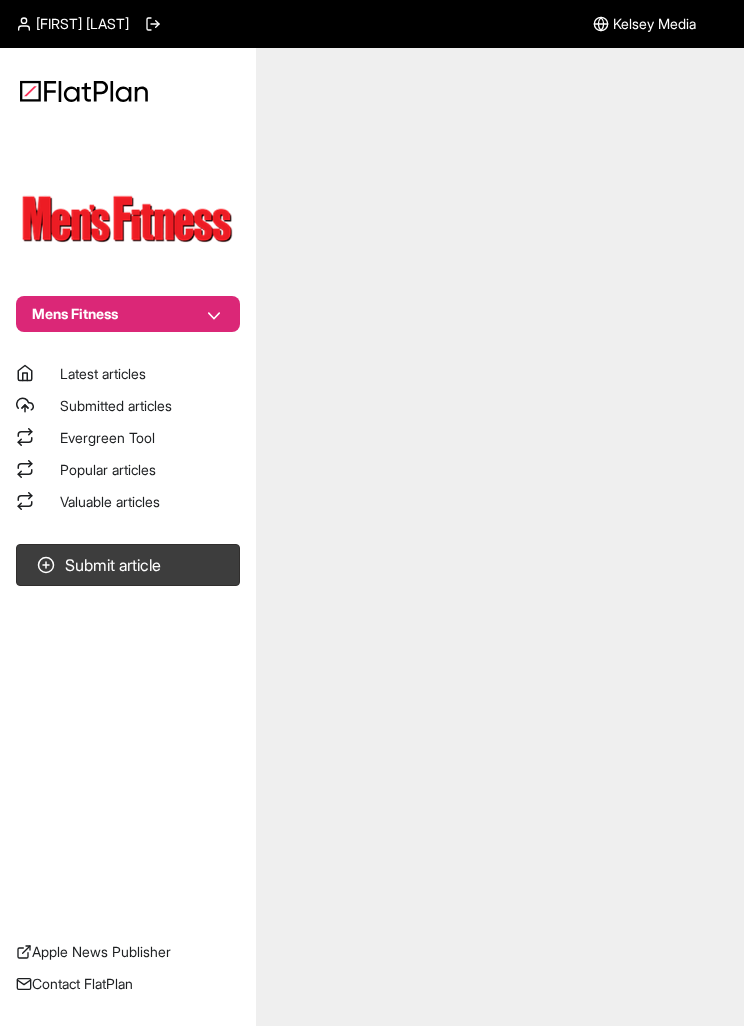 scroll, scrollTop: 0, scrollLeft: 0, axis: both 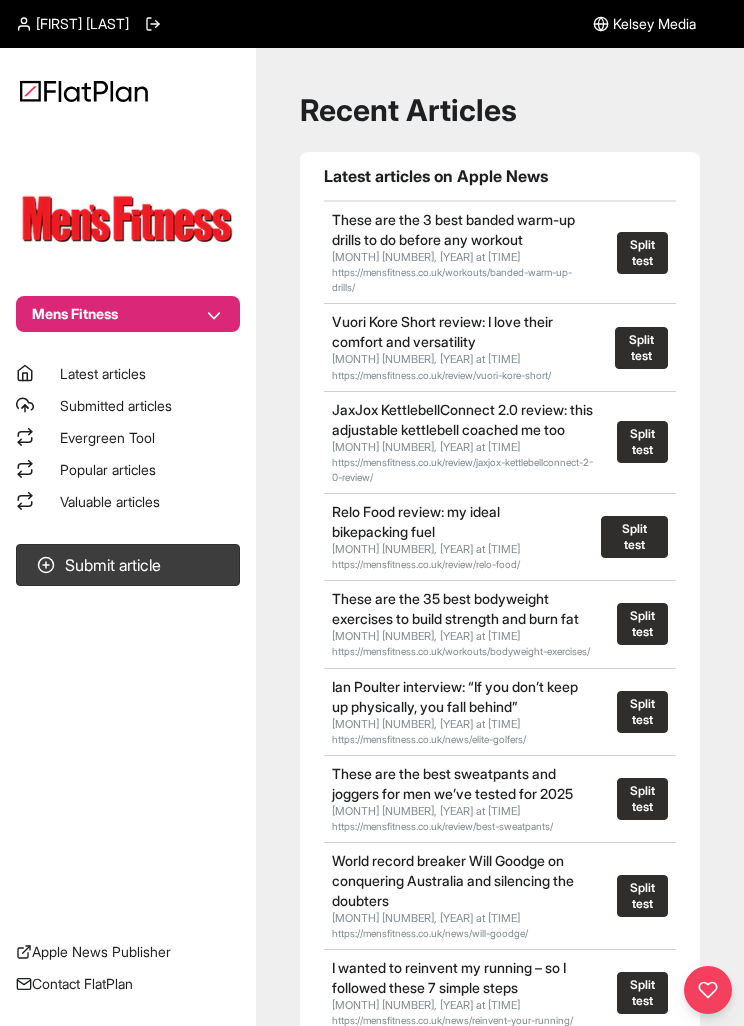 click 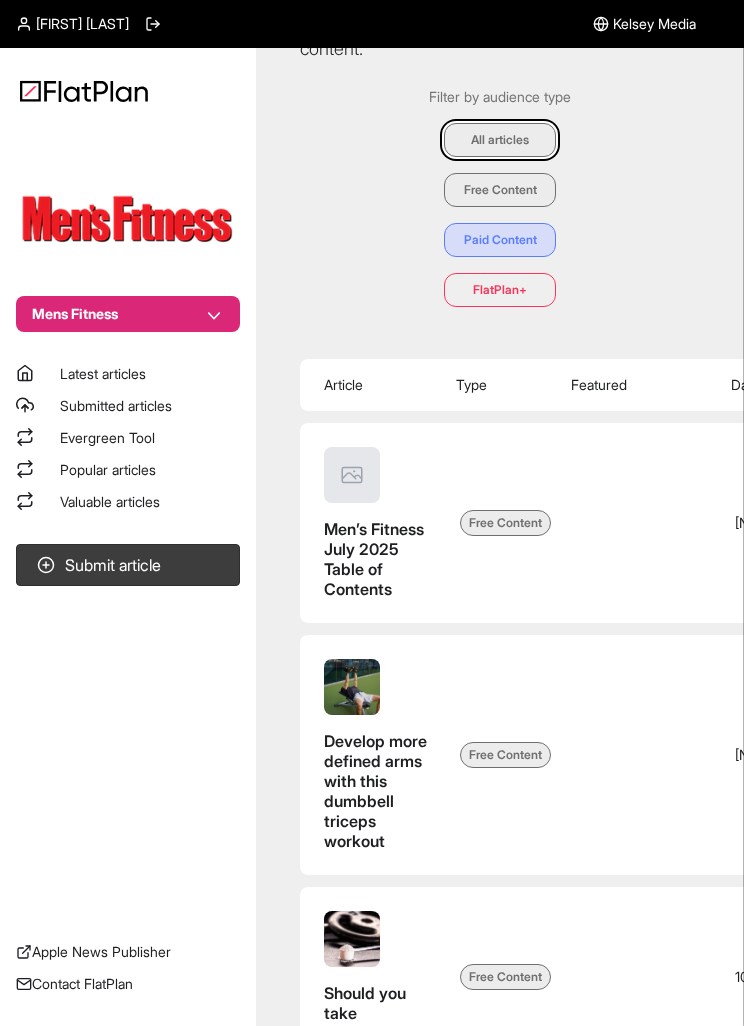 scroll, scrollTop: 192, scrollLeft: 0, axis: vertical 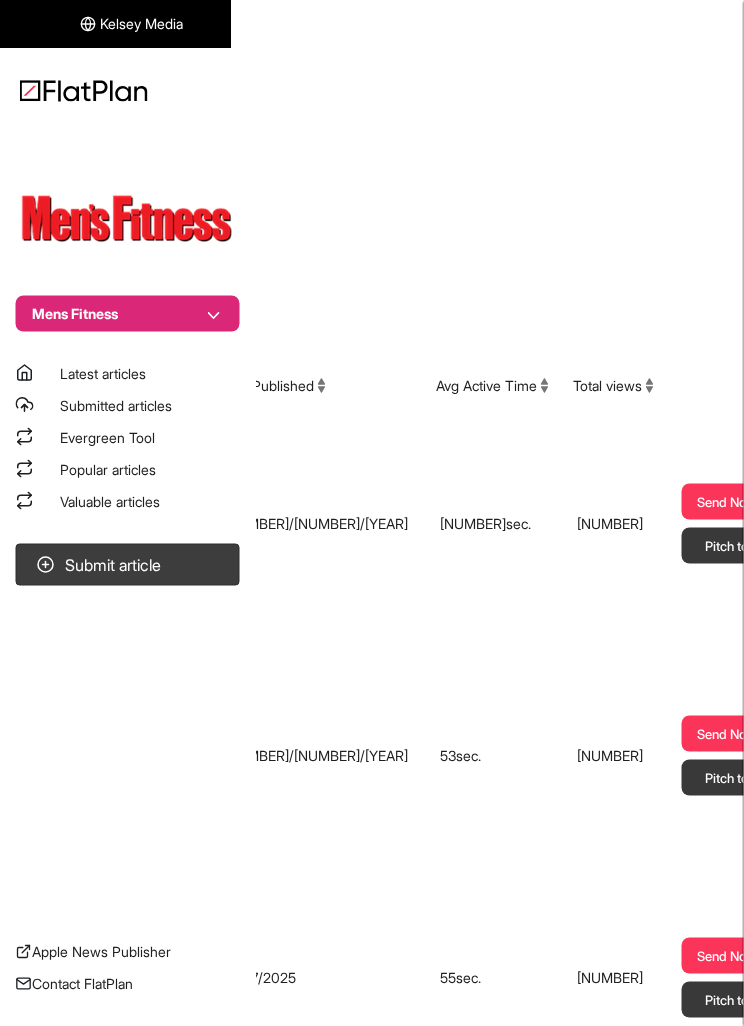 click on "Total views" at bounding box center (613, 386) 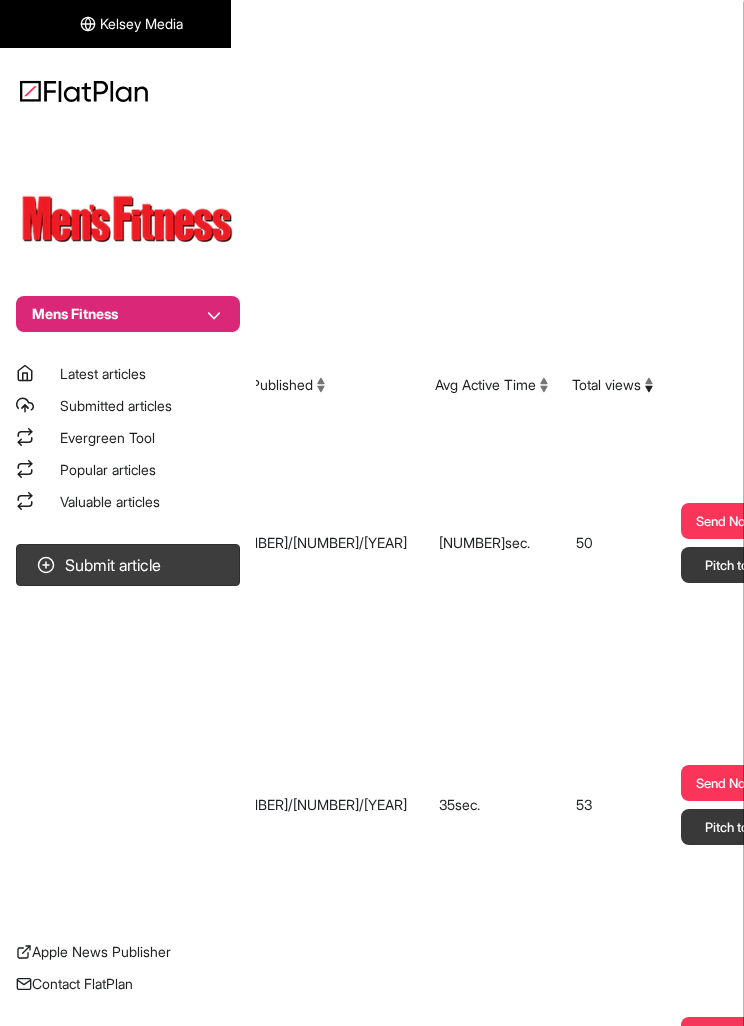 click on "Total views" at bounding box center (612, 385) 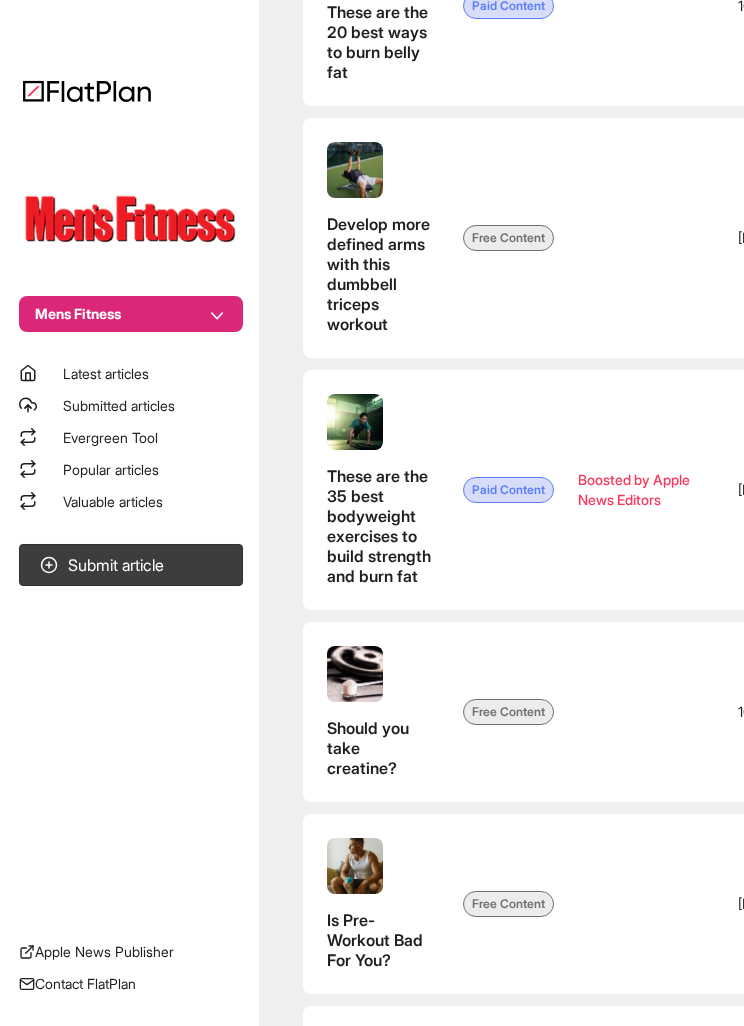 scroll, scrollTop: 1155, scrollLeft: 0, axis: vertical 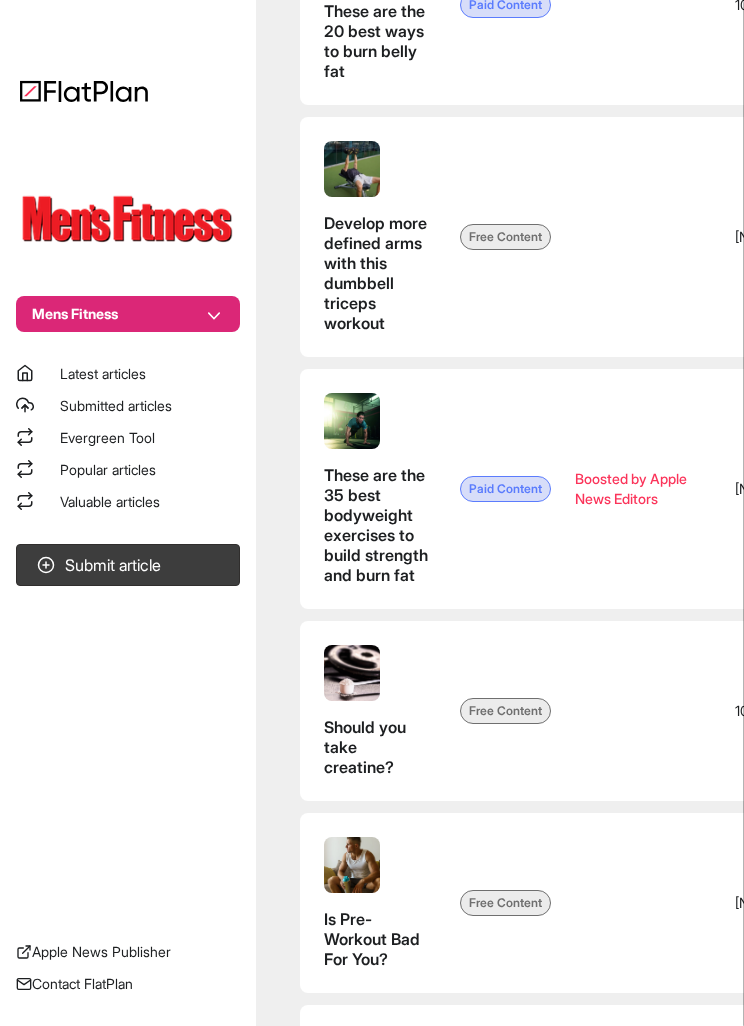 click on "Valuable articles" at bounding box center [128, 502] 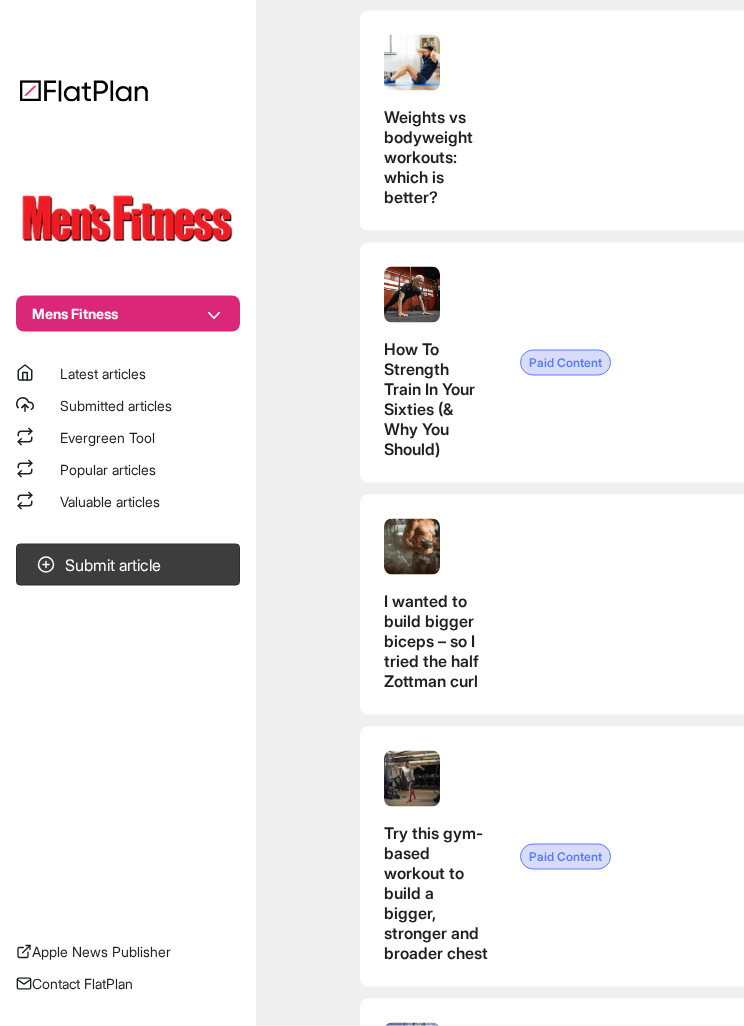 scroll, scrollTop: 1556, scrollLeft: 1, axis: both 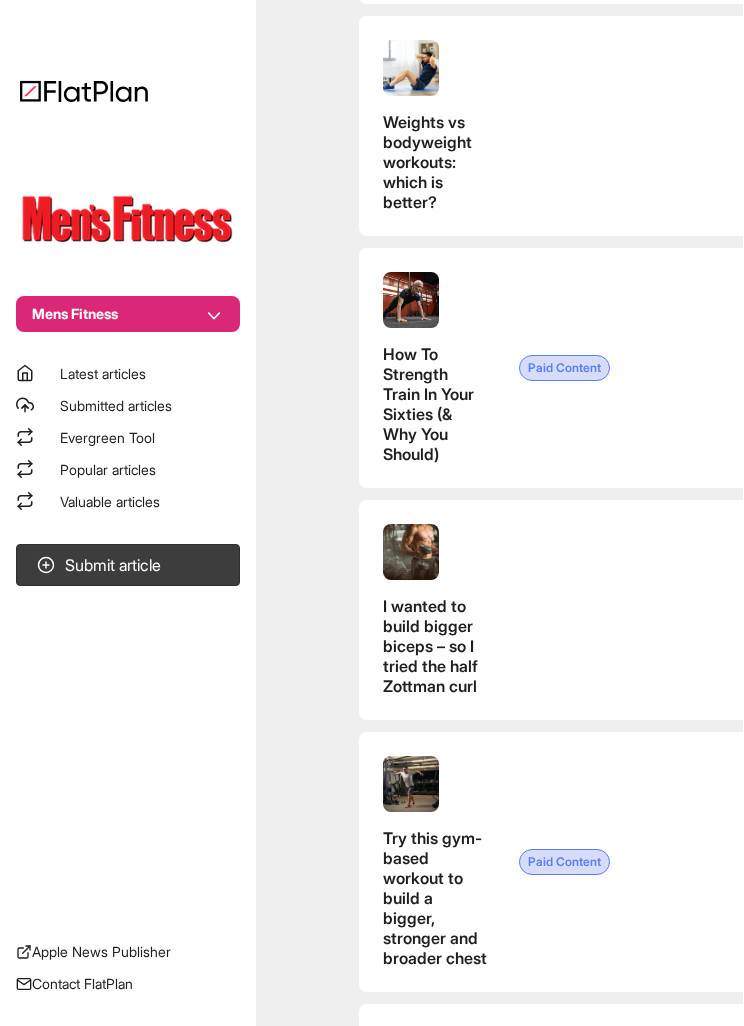 click at bounding box center [698, 610] 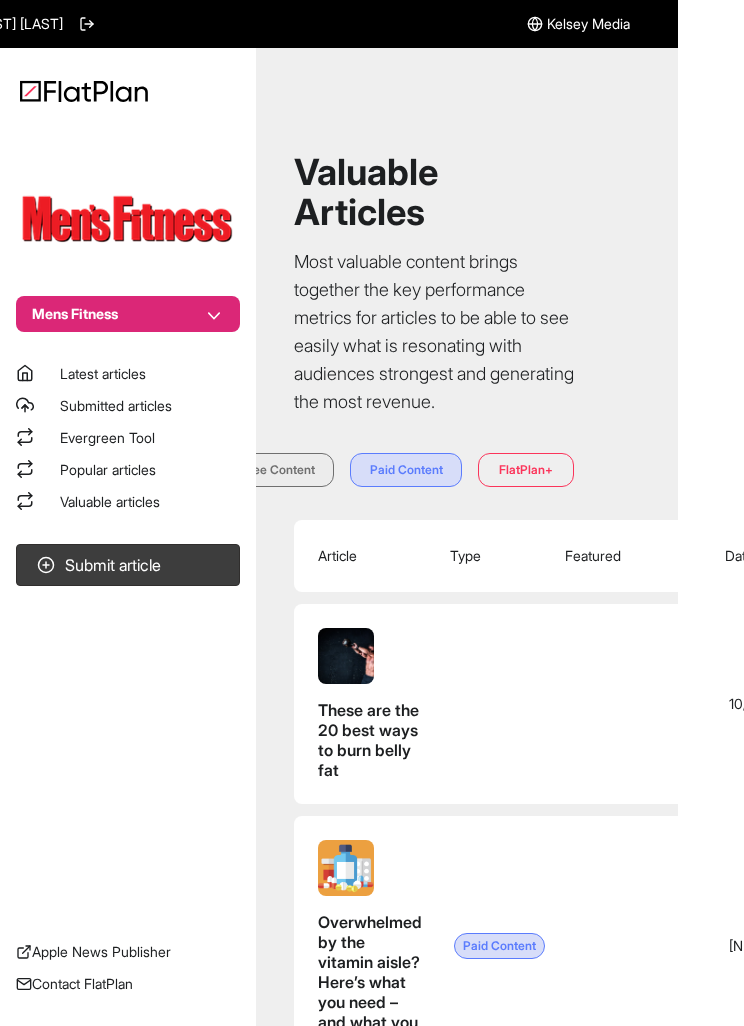 scroll, scrollTop: 0, scrollLeft: 82, axis: horizontal 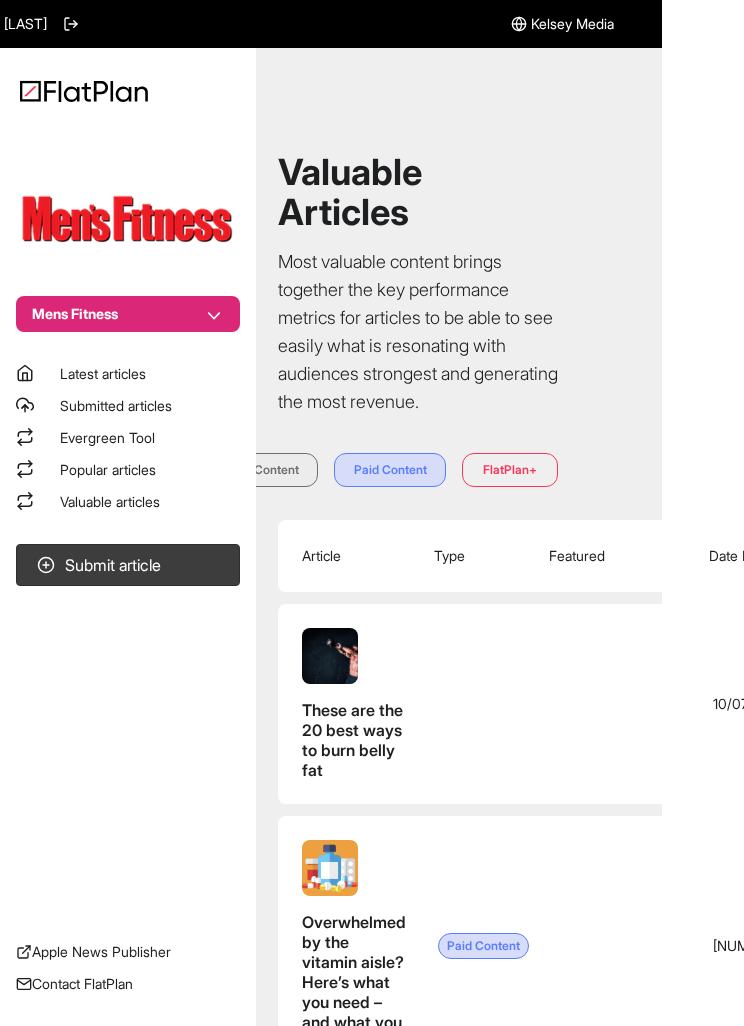 click on "Featured" at bounding box center (617, 556) 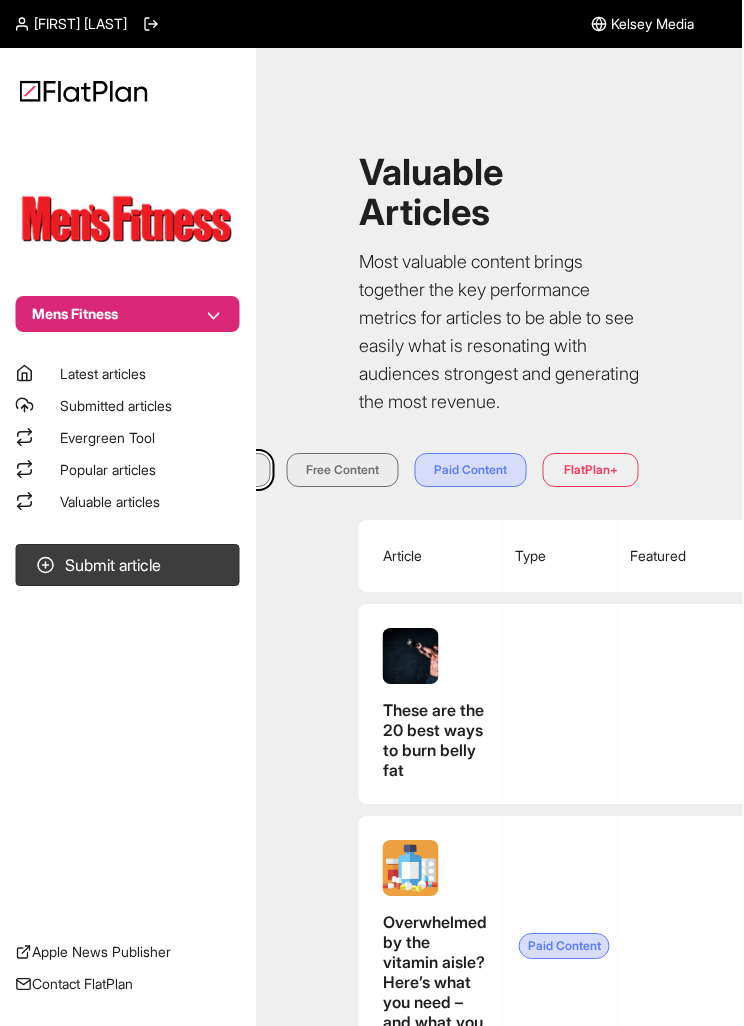 scroll, scrollTop: 0, scrollLeft: 0, axis: both 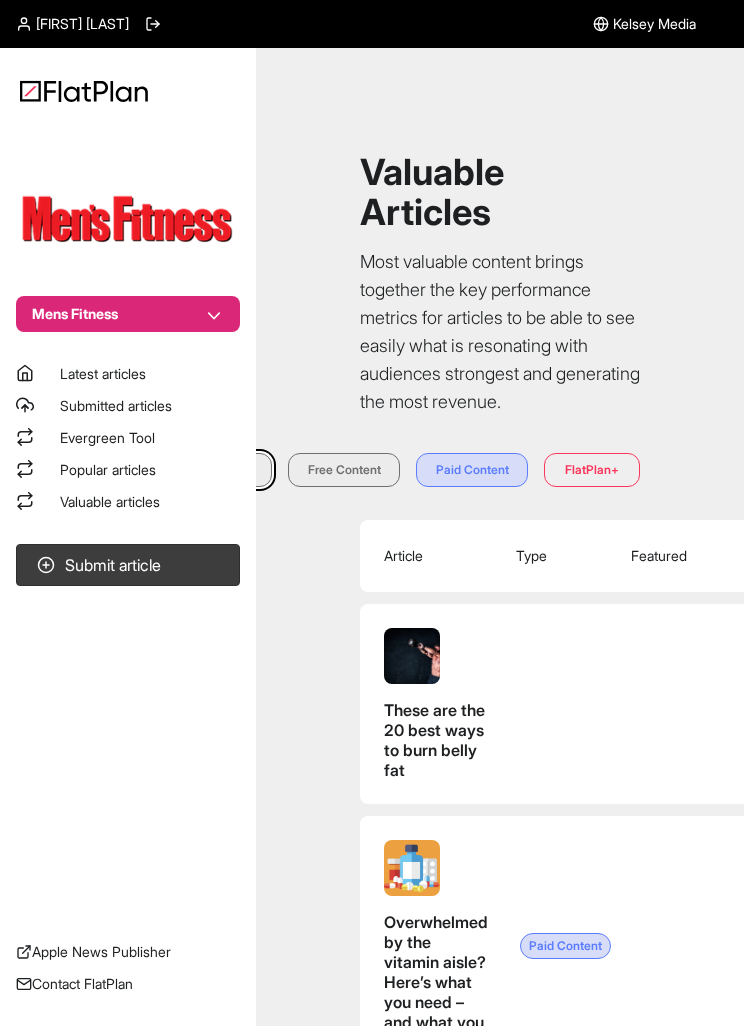 click 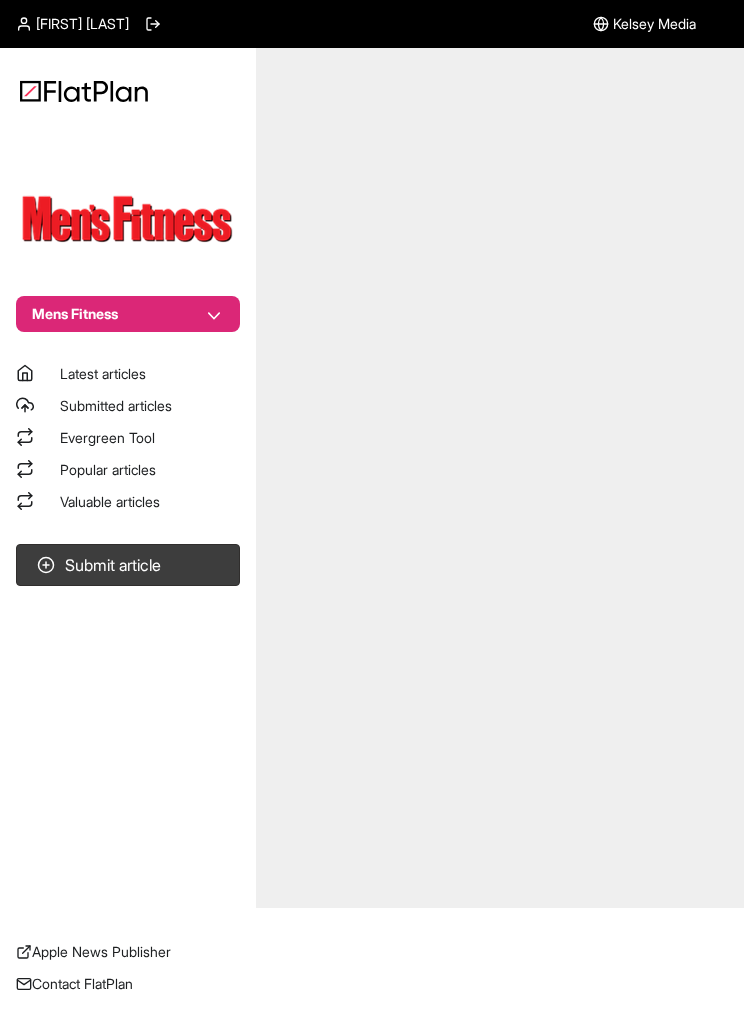 click 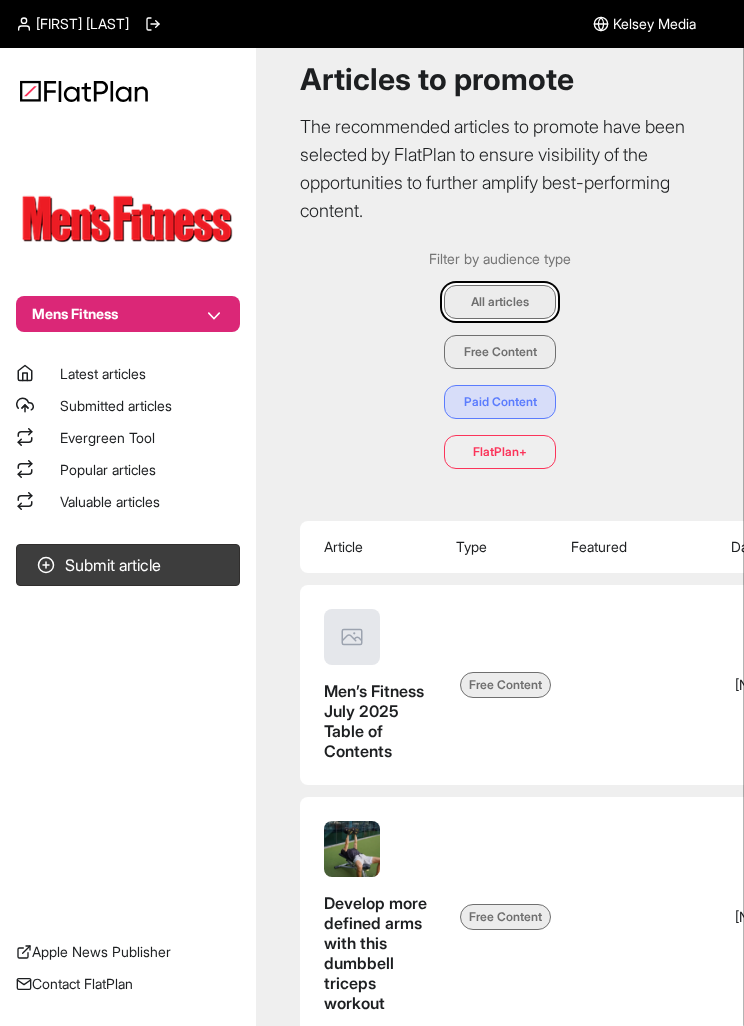 scroll, scrollTop: 32, scrollLeft: 0, axis: vertical 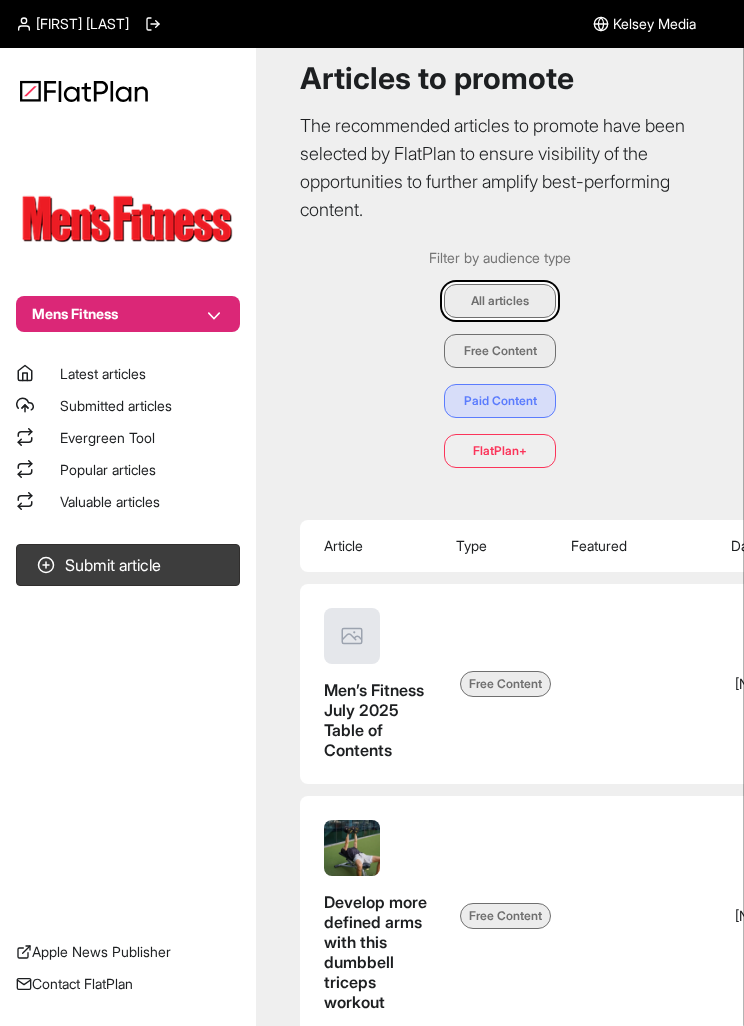 click on "Valuable articles" at bounding box center [128, 502] 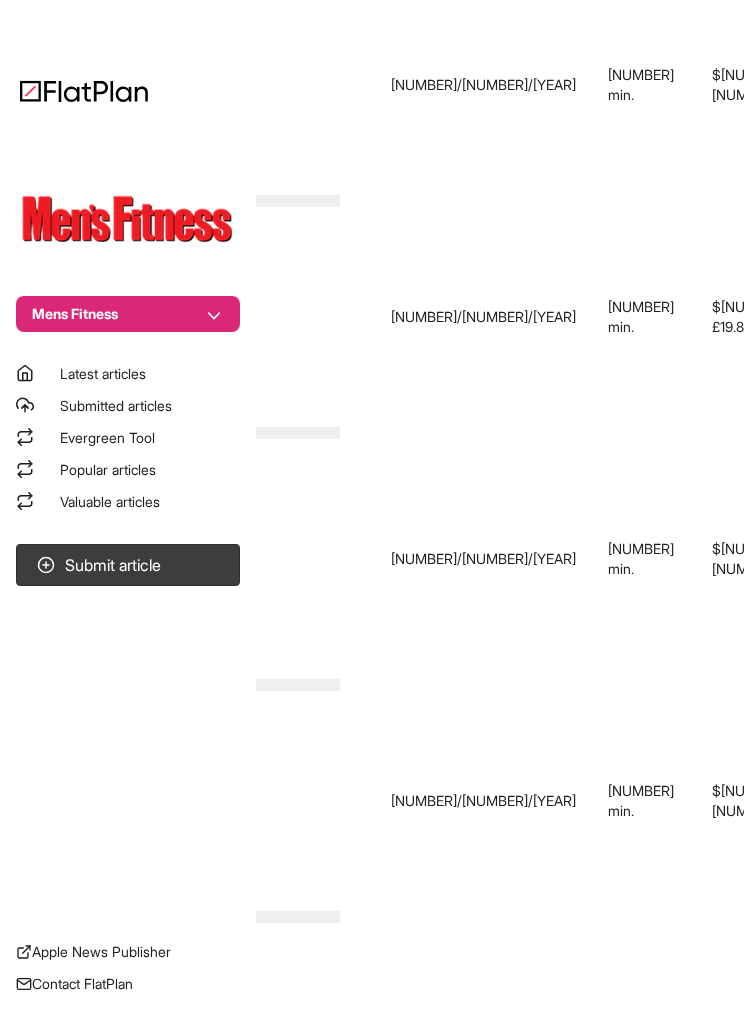 scroll, scrollTop: 1365, scrollLeft: 458, axis: both 